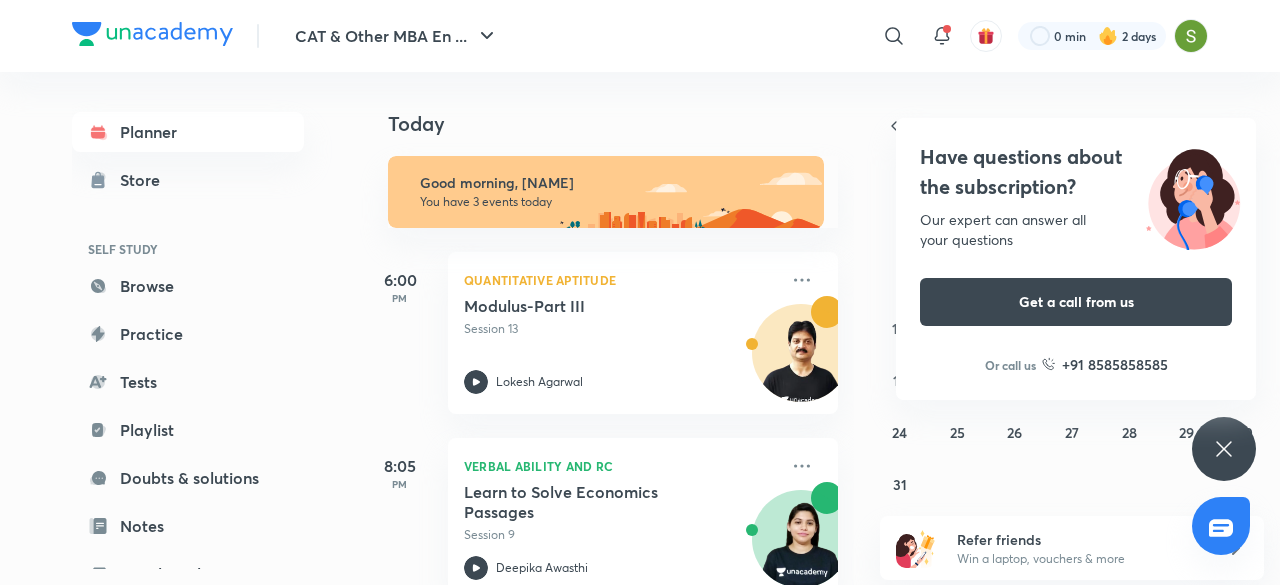 scroll, scrollTop: 0, scrollLeft: 0, axis: both 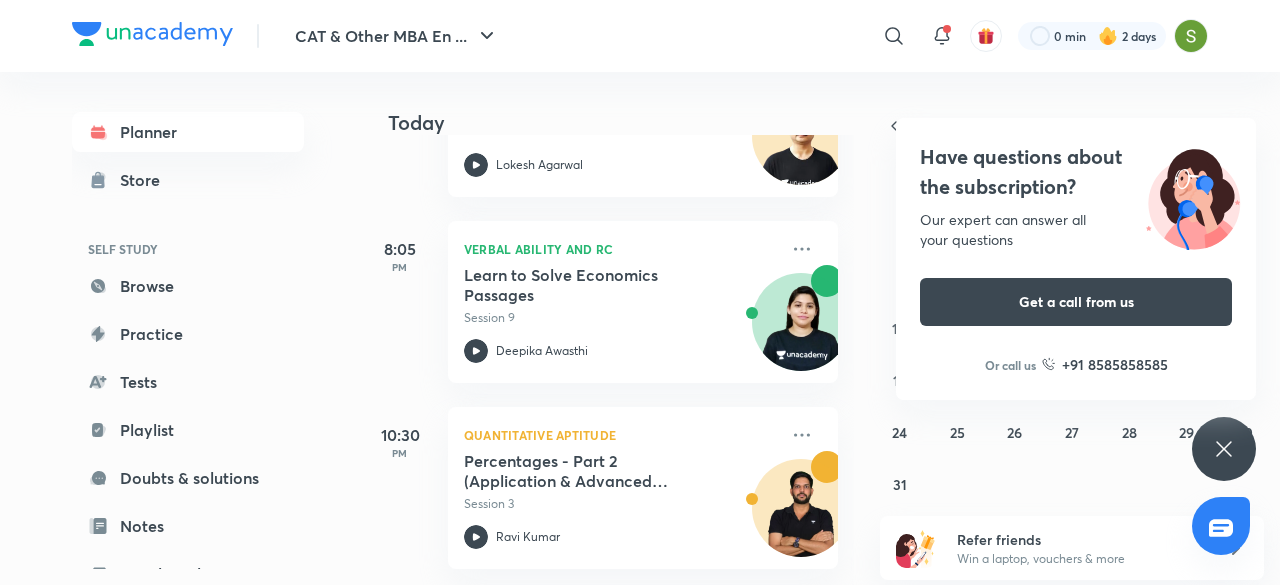 click 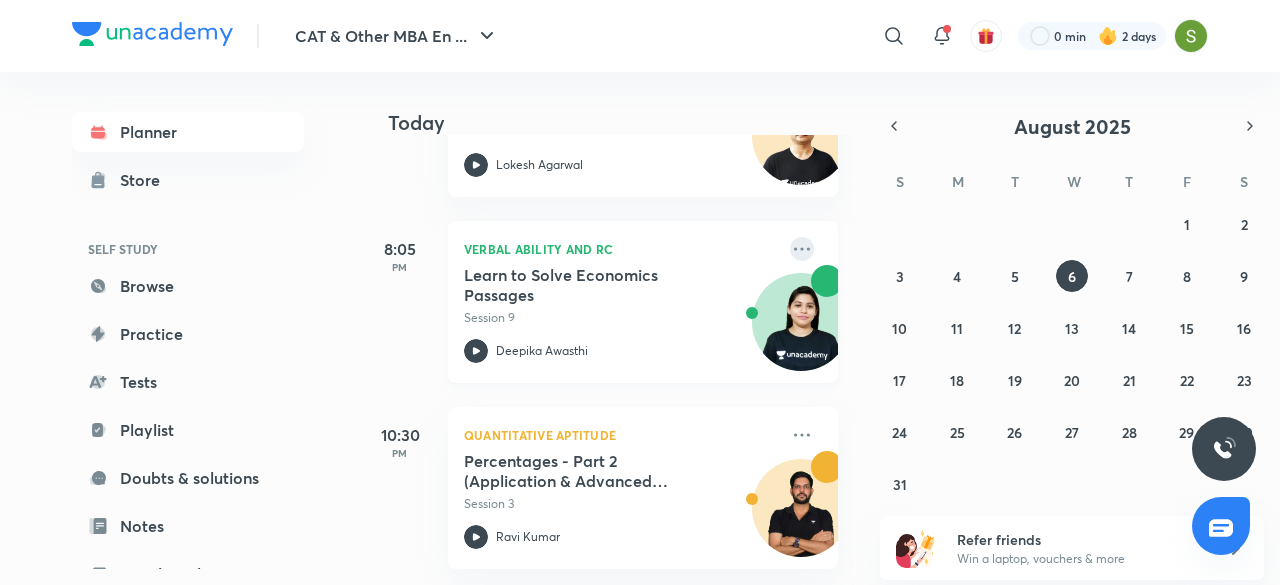 click 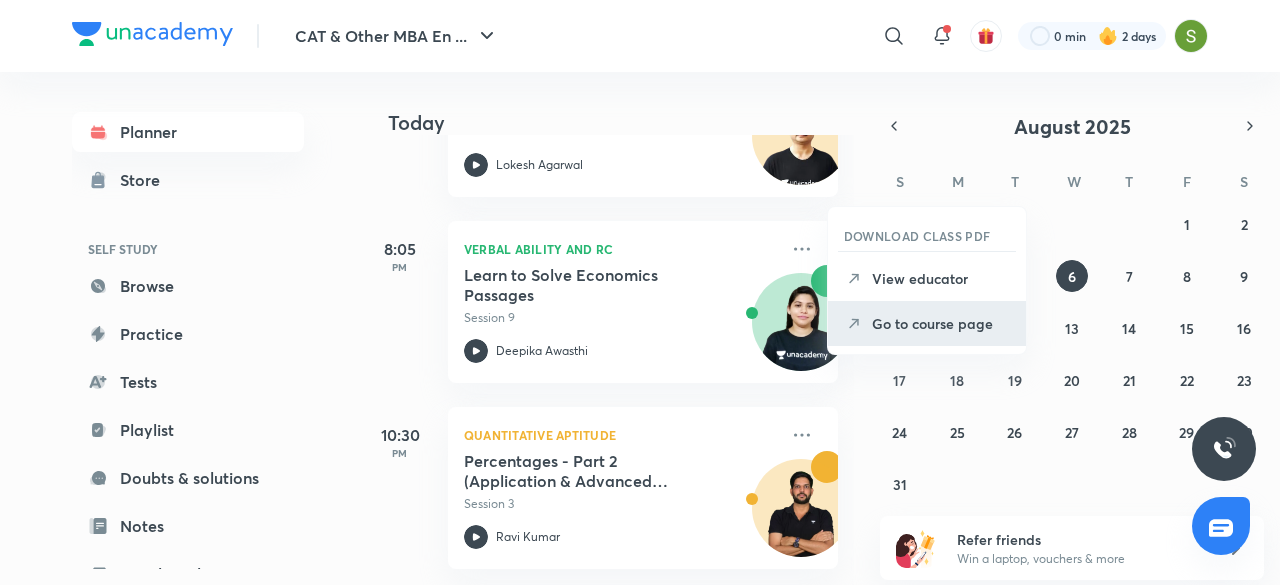 click on "Go to course page" at bounding box center (941, 323) 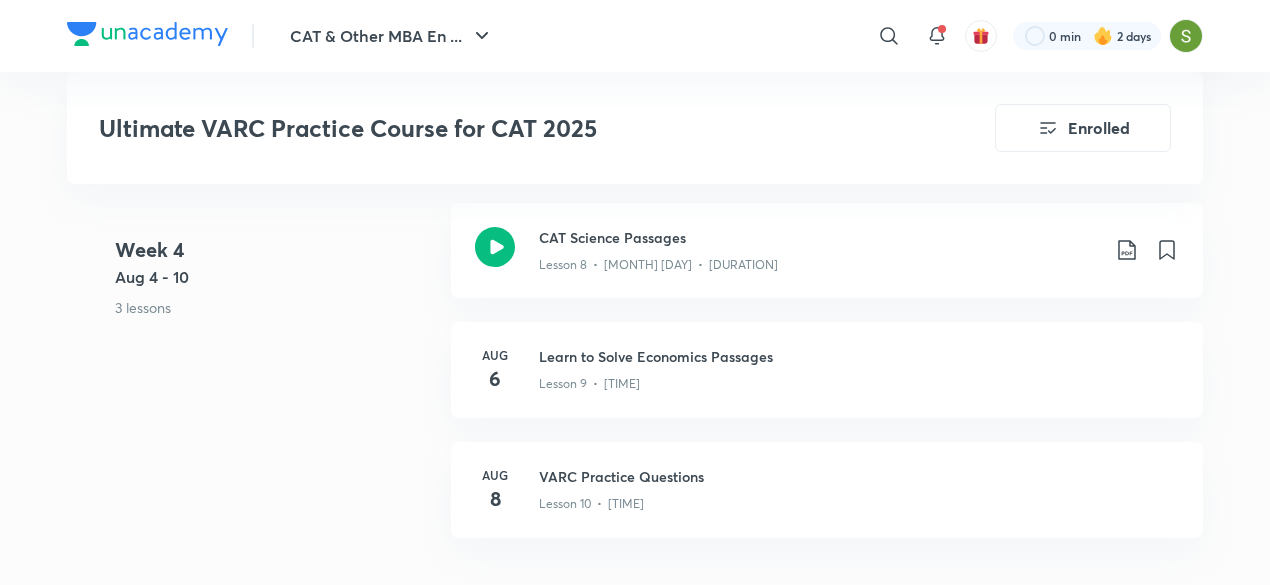 scroll, scrollTop: 2137, scrollLeft: 0, axis: vertical 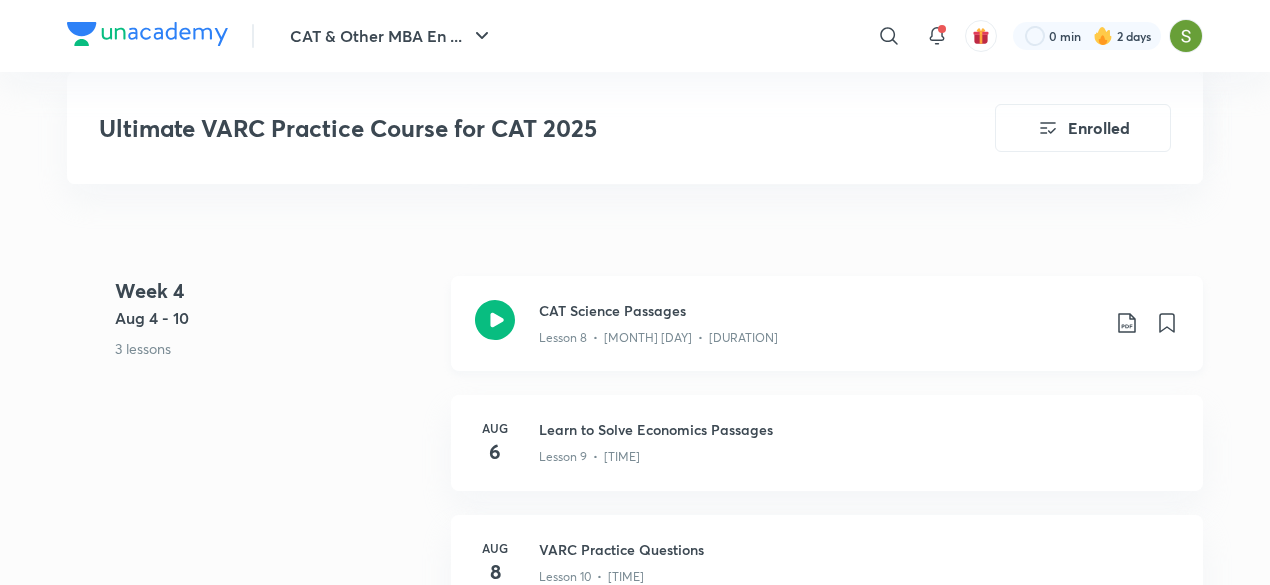 click on "Lesson 8  •  [MONTH] [DAY]  •  [DURATION]" at bounding box center (819, 334) 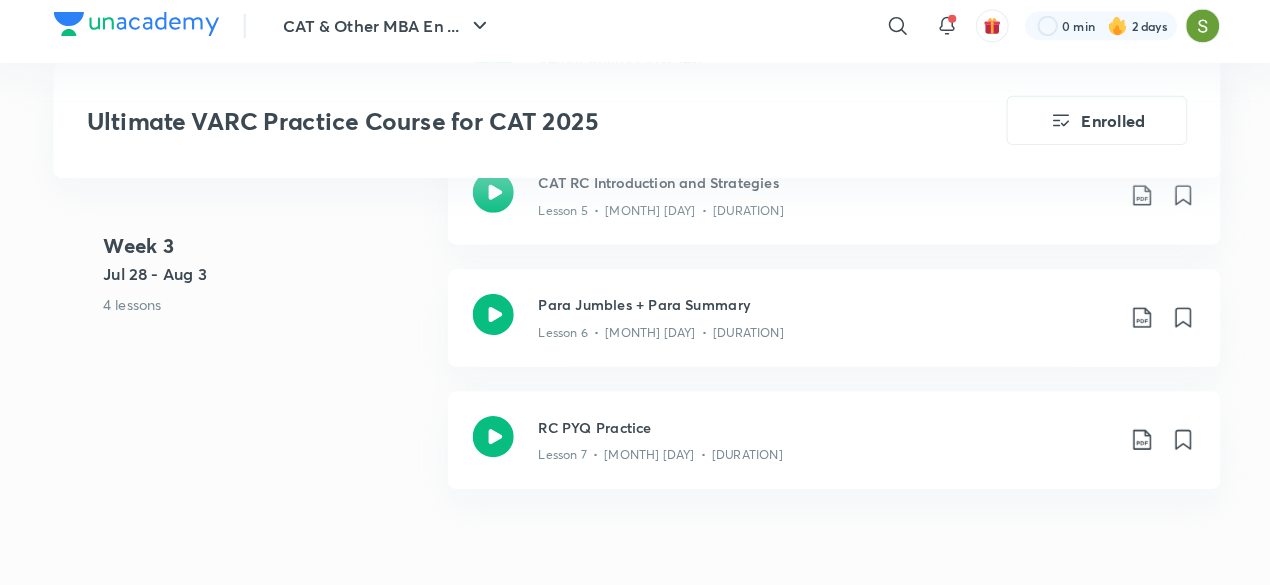 scroll, scrollTop: 1794, scrollLeft: 0, axis: vertical 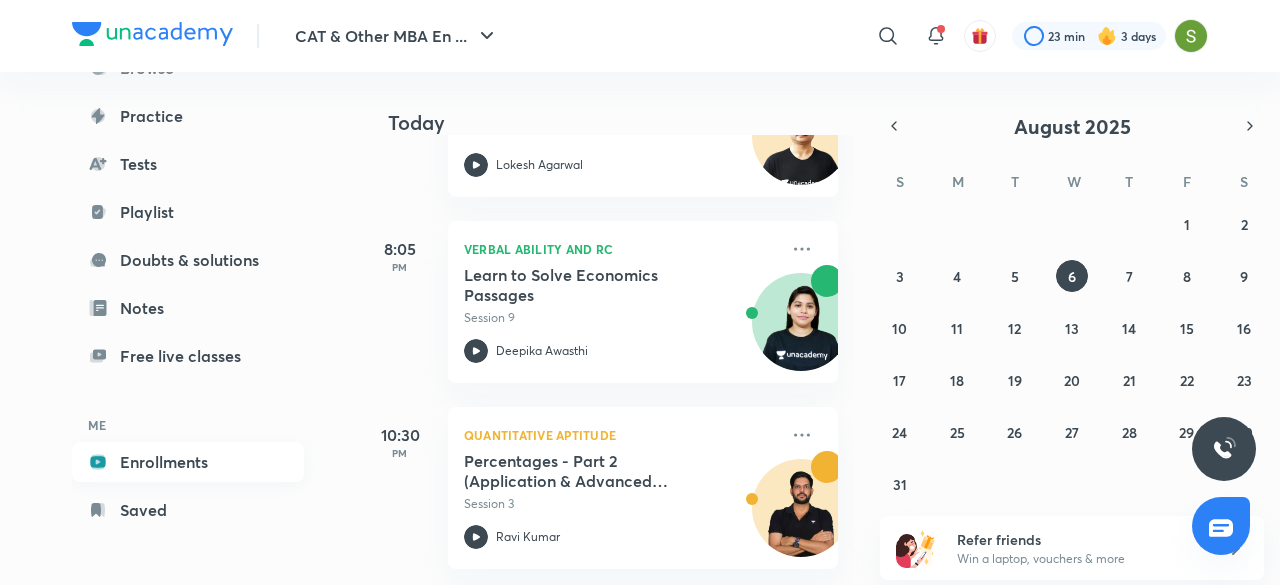 click on "Enrollments" at bounding box center (188, 462) 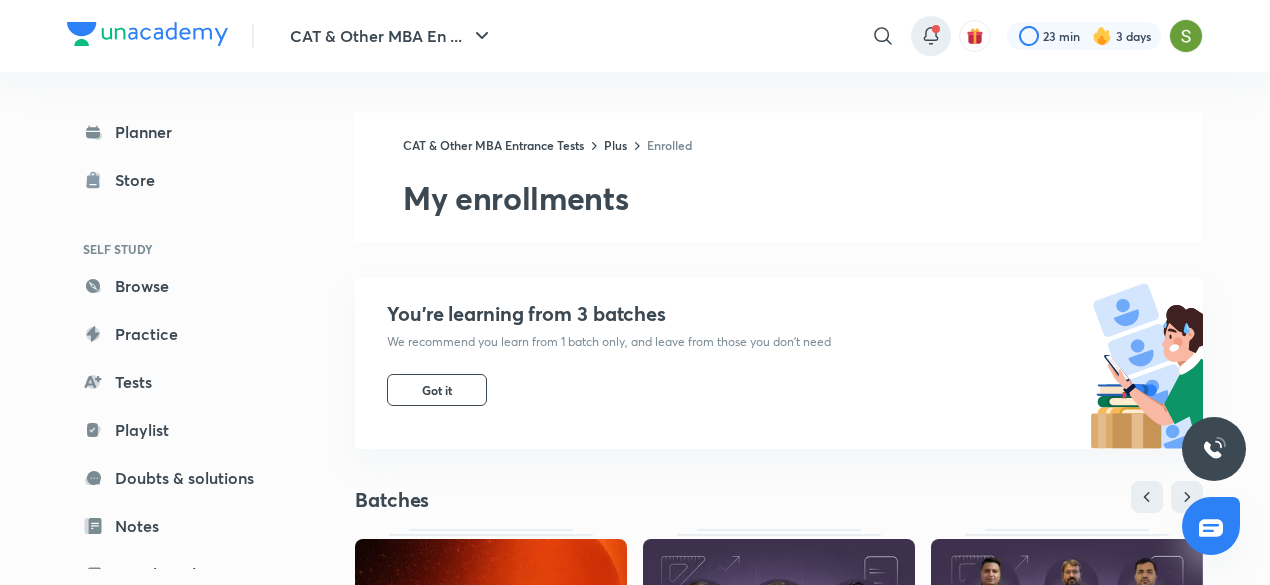 click 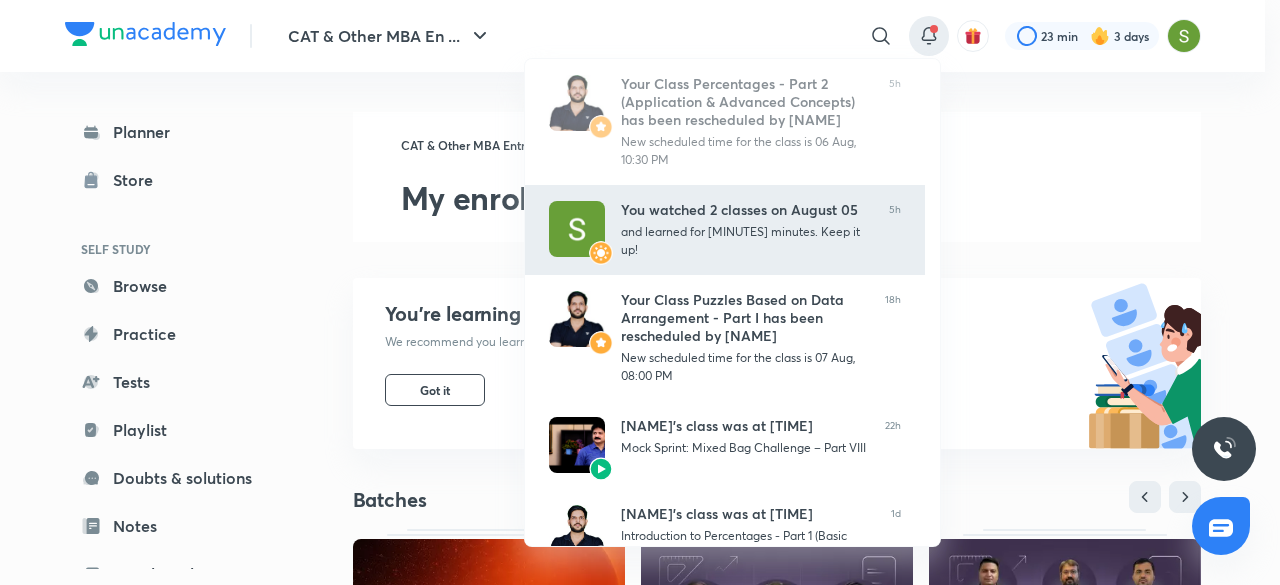 click on "You watched [NUMBER] classes on [MONTH] [DAY] and learned for [MINUTES] minutes. Keep it up! [DURATION]" at bounding box center [725, 230] 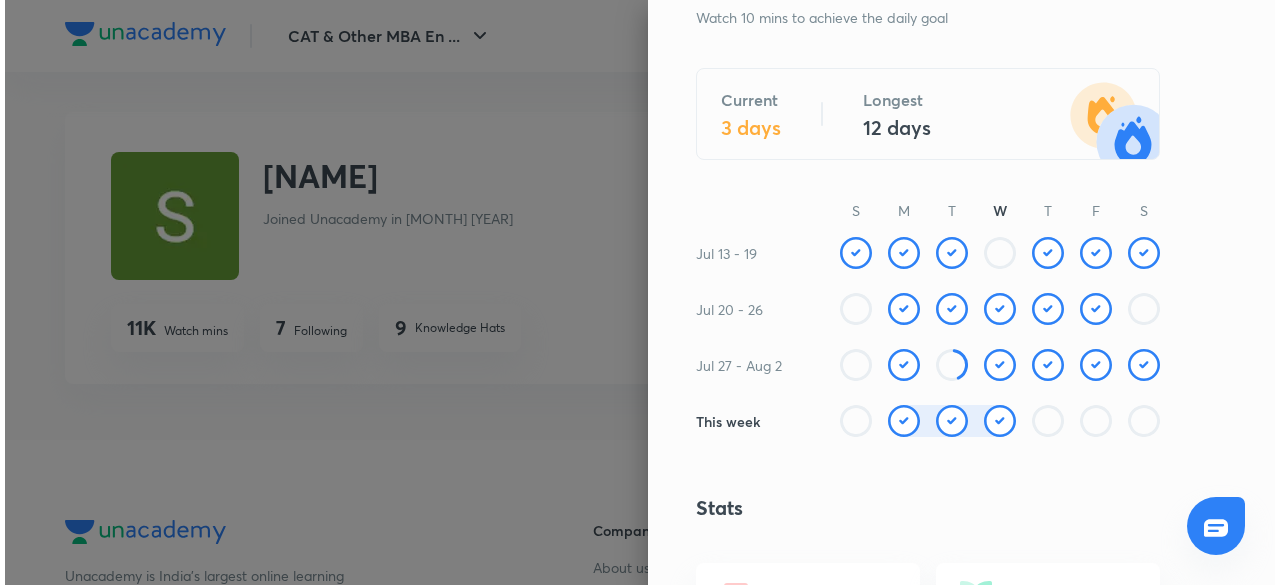 scroll, scrollTop: 0, scrollLeft: 0, axis: both 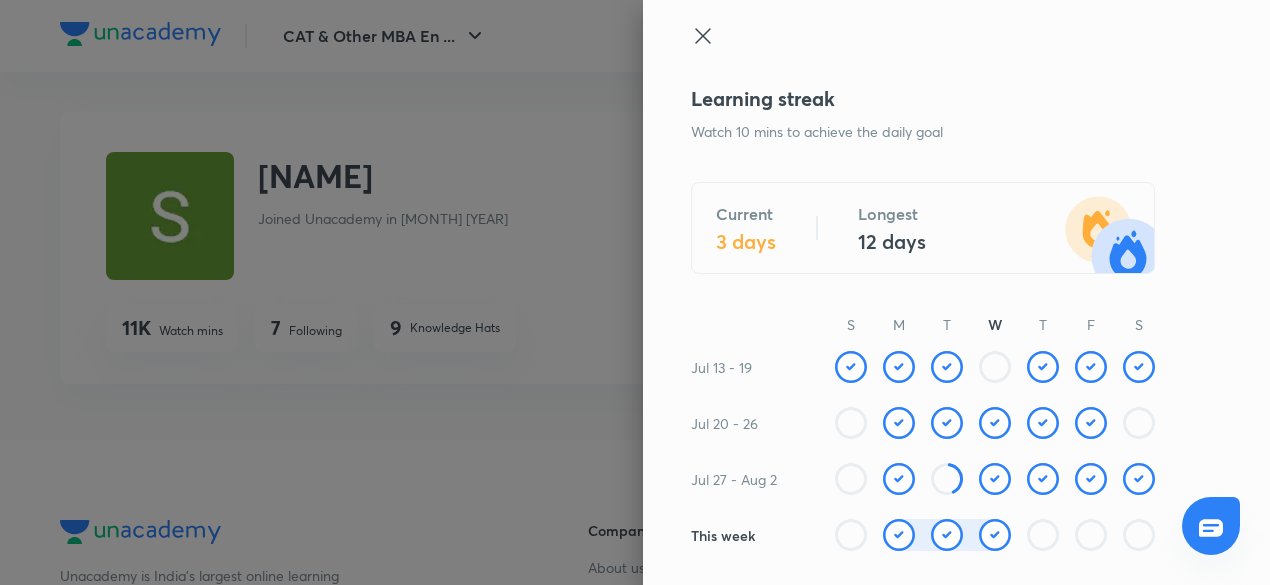 click 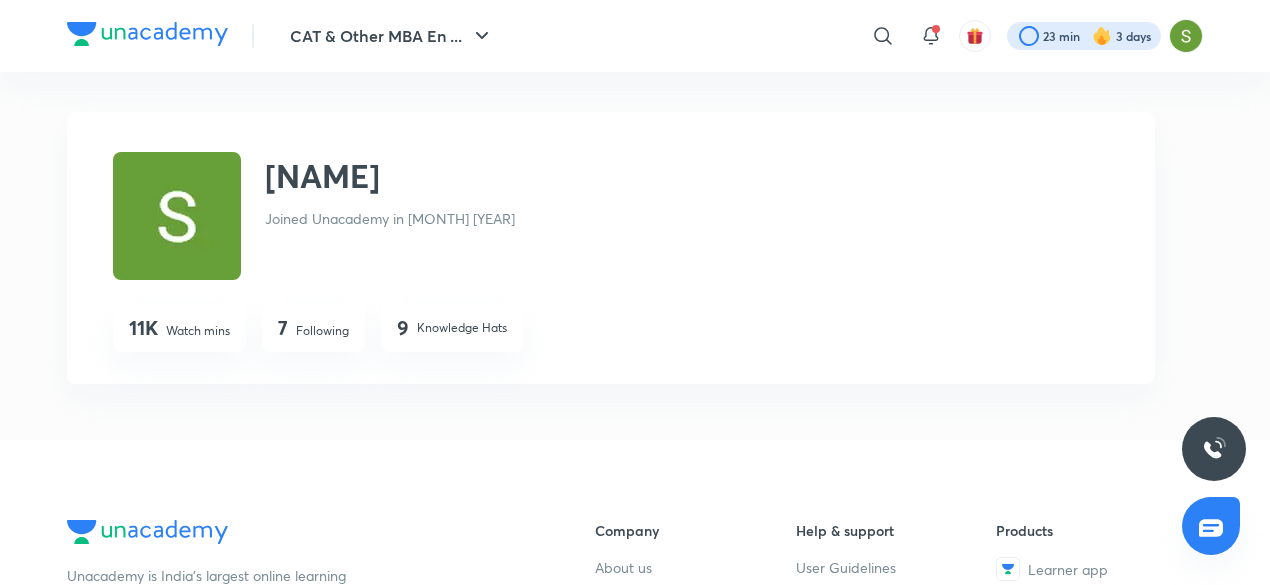 click at bounding box center [1084, 36] 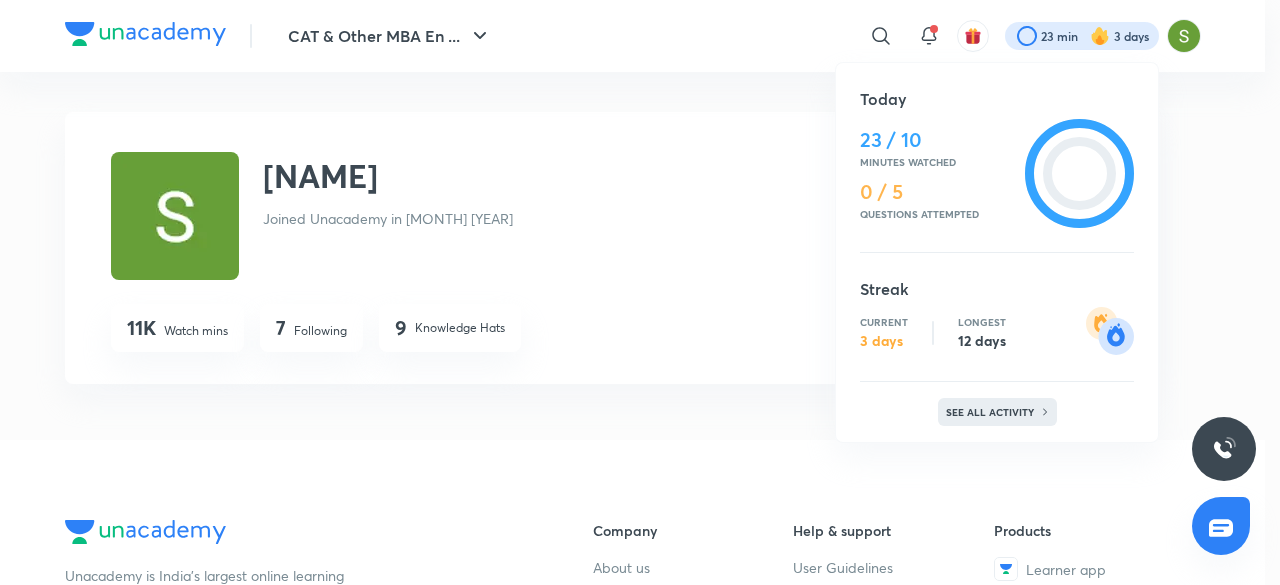 click on "See all activity" at bounding box center (992, 412) 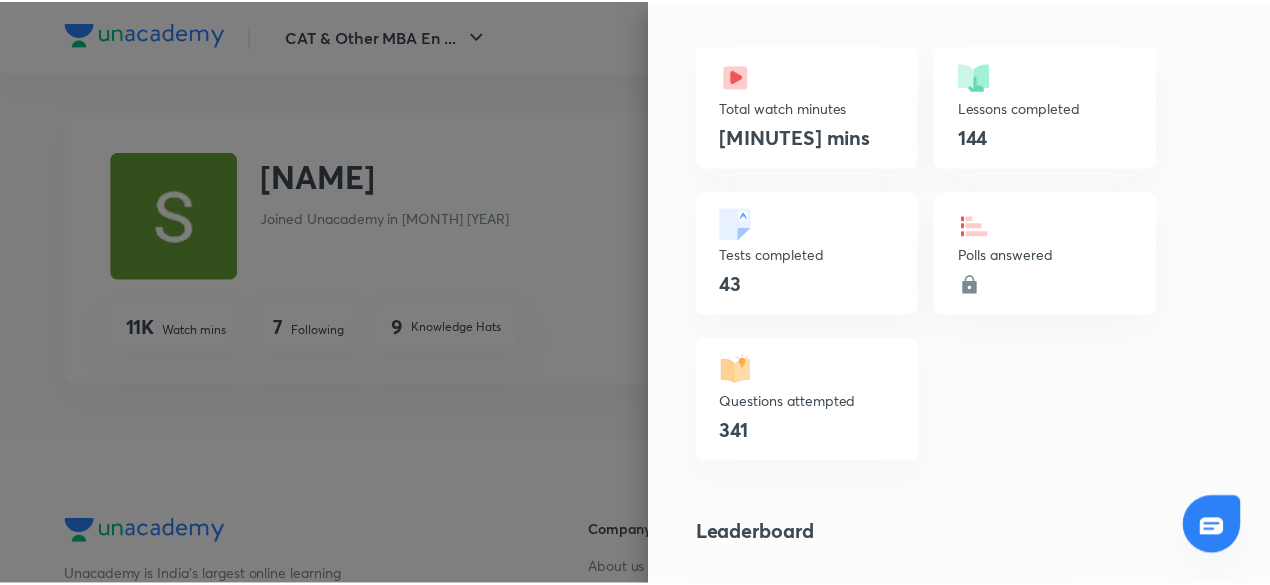 scroll, scrollTop: 633, scrollLeft: 0, axis: vertical 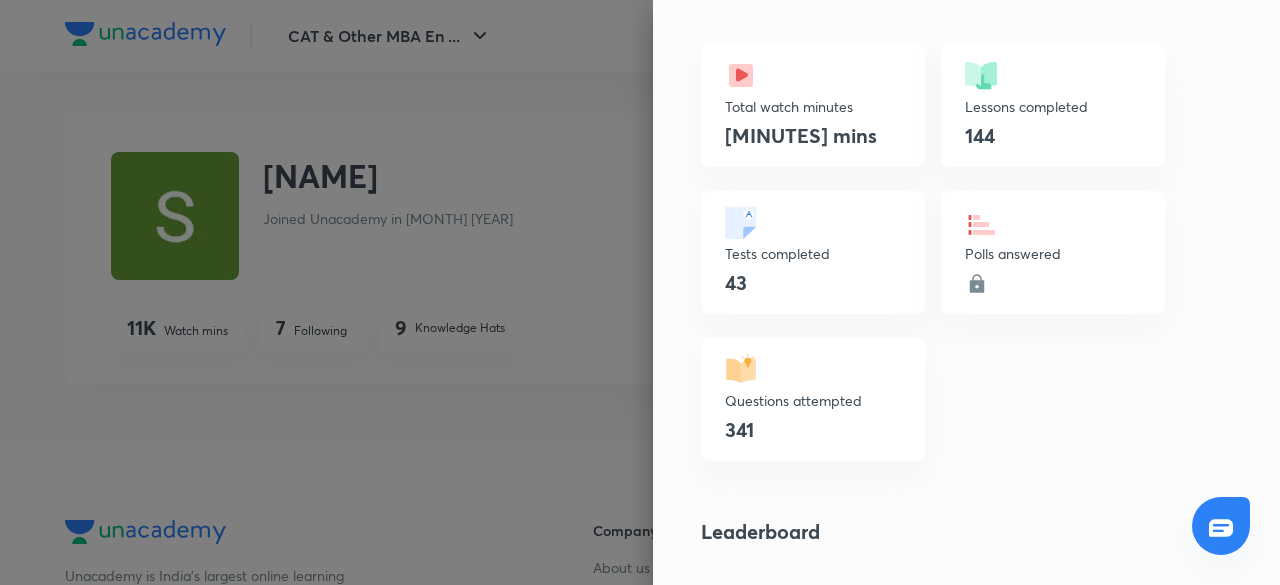 click at bounding box center (640, 292) 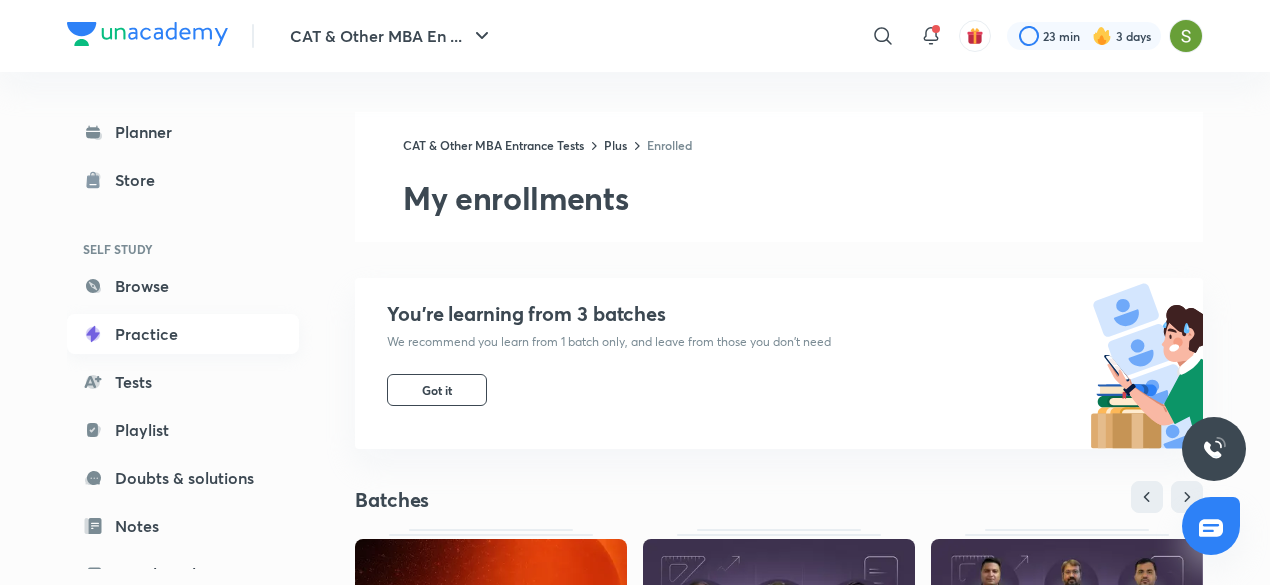 scroll, scrollTop: 218, scrollLeft: 0, axis: vertical 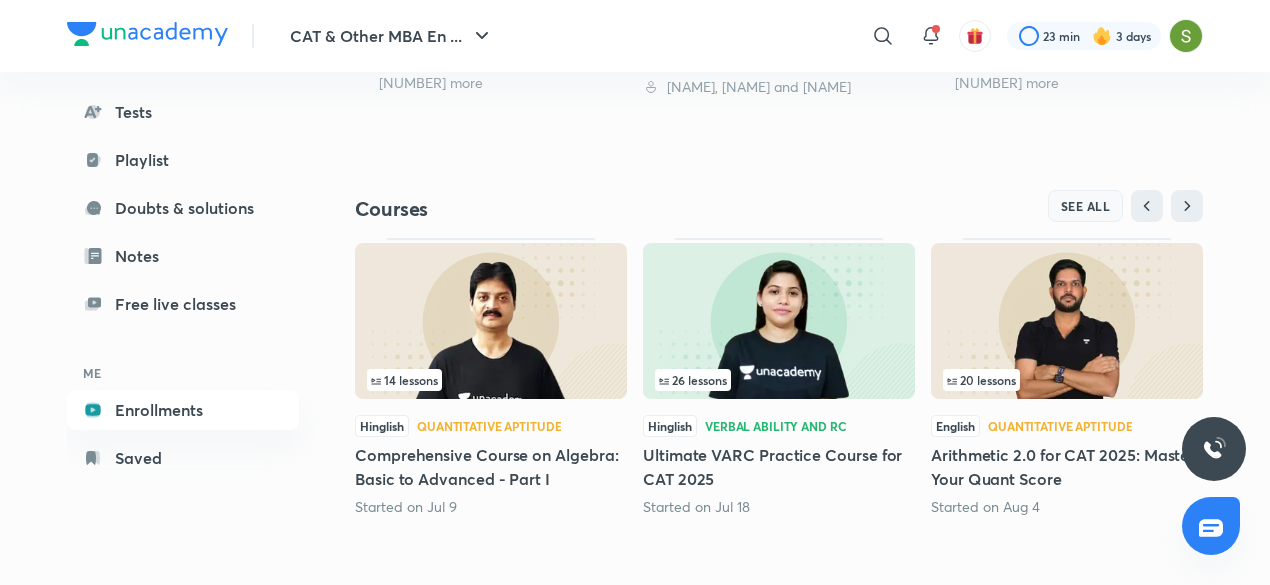 click on "SEE ALL" at bounding box center [1086, 206] 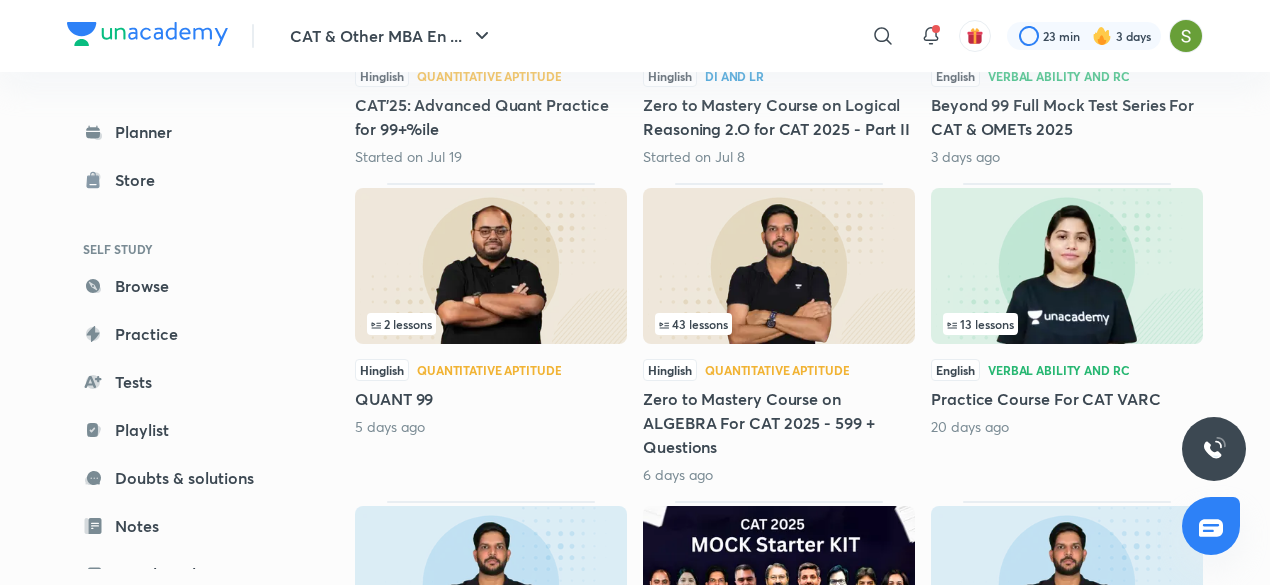 scroll, scrollTop: 0, scrollLeft: 0, axis: both 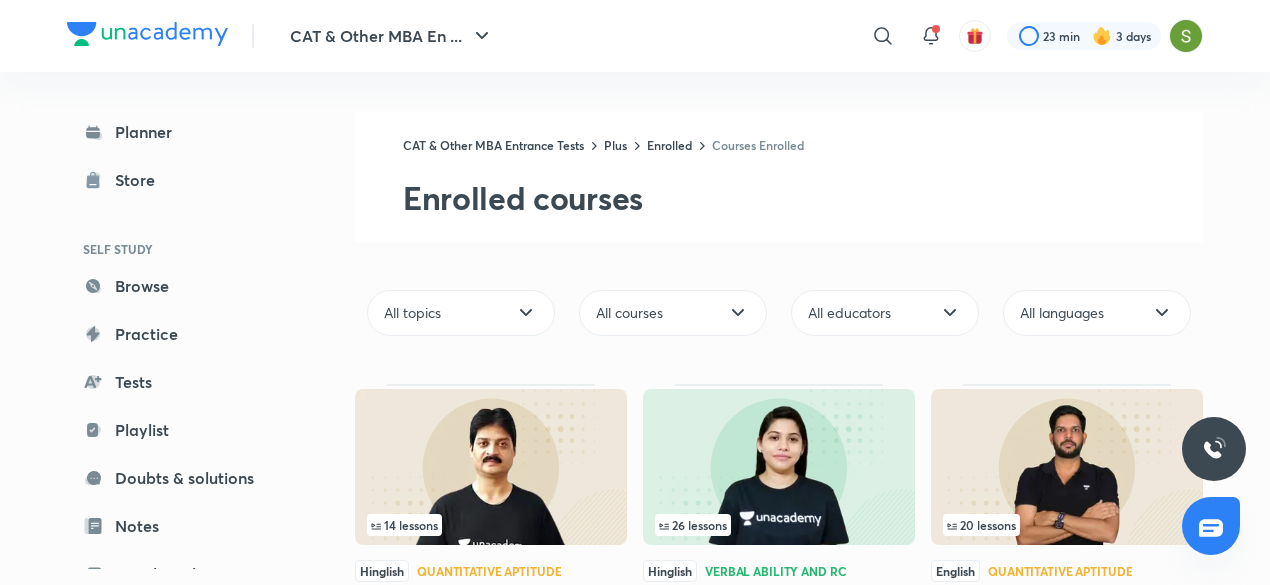 click at bounding box center [1214, 449] 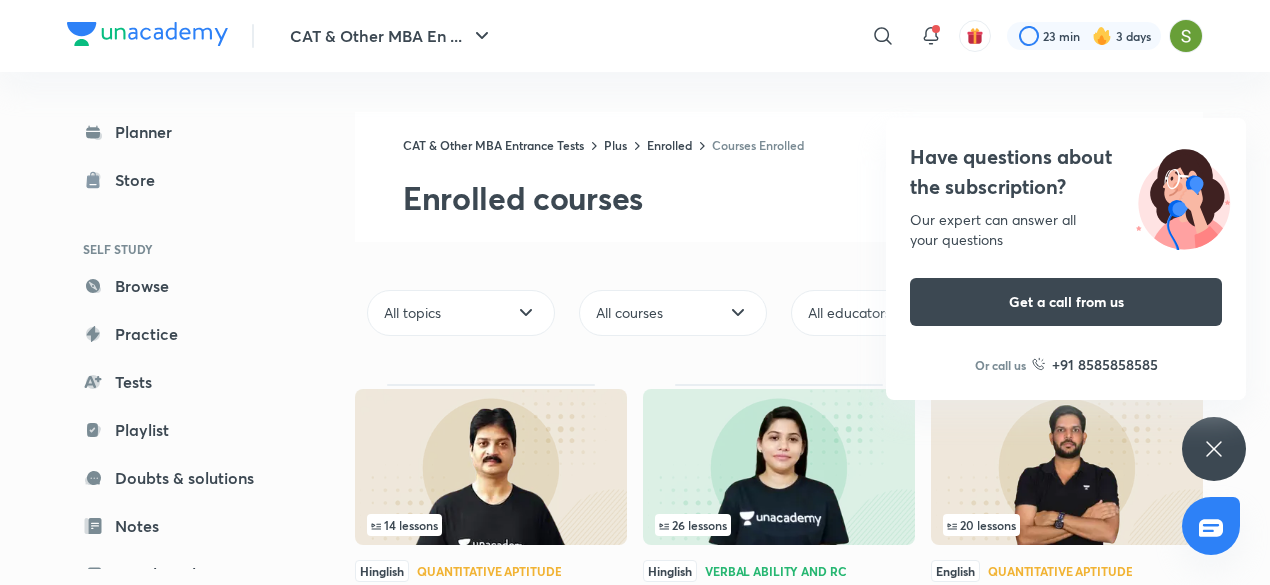 click on "Have questions about the subscription? Our expert can answer all your questions Get a call from us Or call us +91 8585858585" at bounding box center (1214, 449) 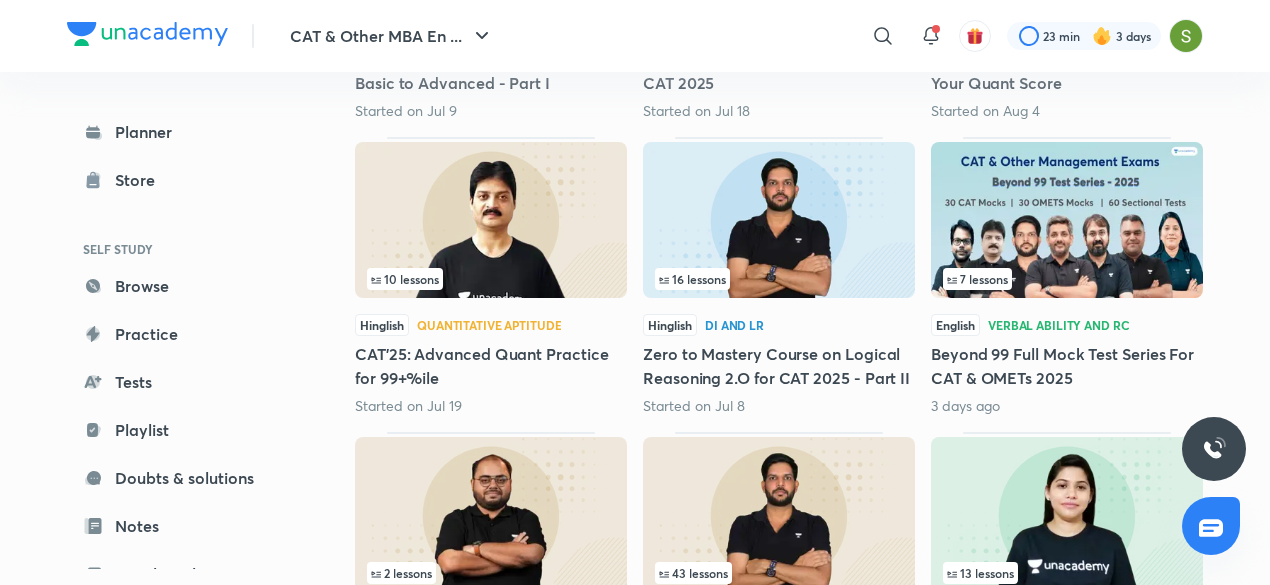 scroll, scrollTop: 732, scrollLeft: 0, axis: vertical 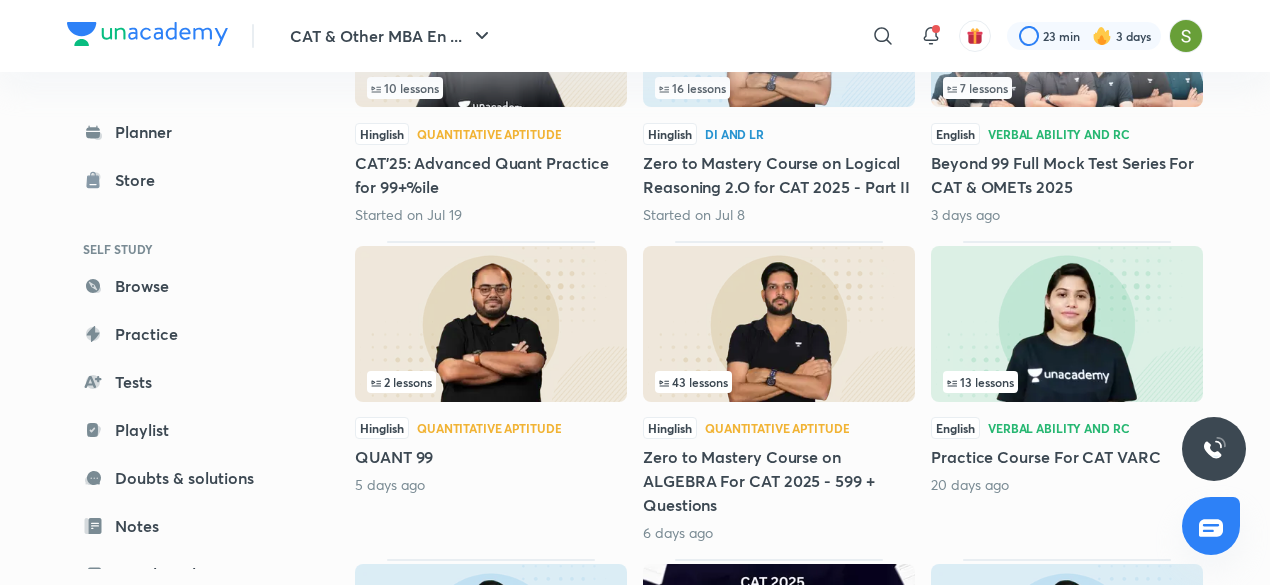 click at bounding box center [779, 324] 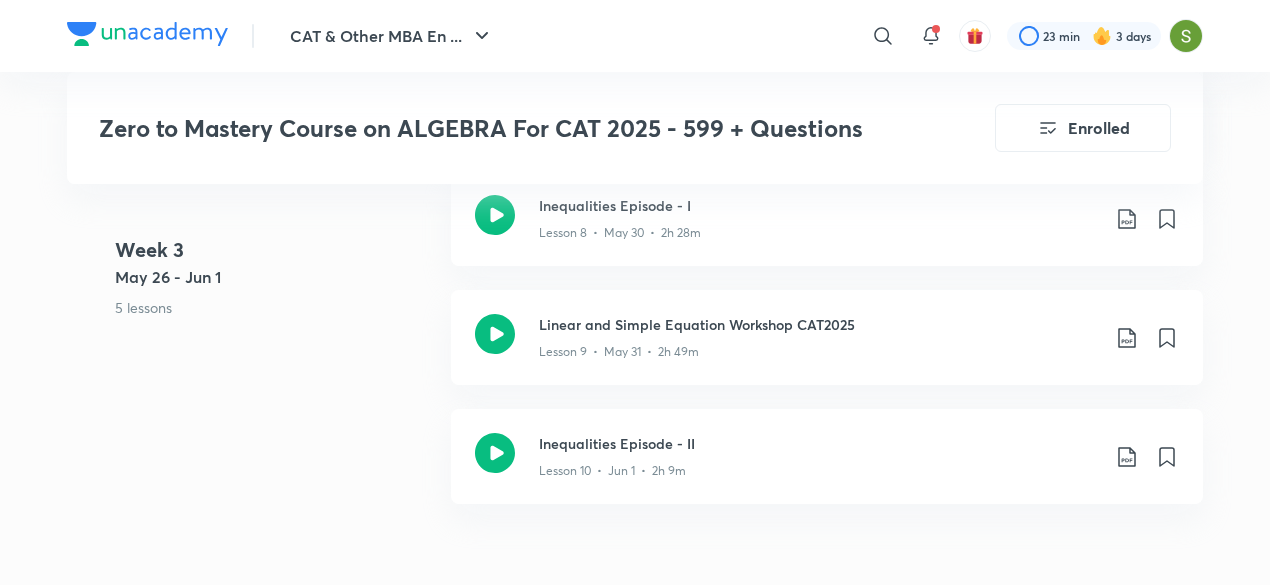 scroll, scrollTop: 2283, scrollLeft: 0, axis: vertical 